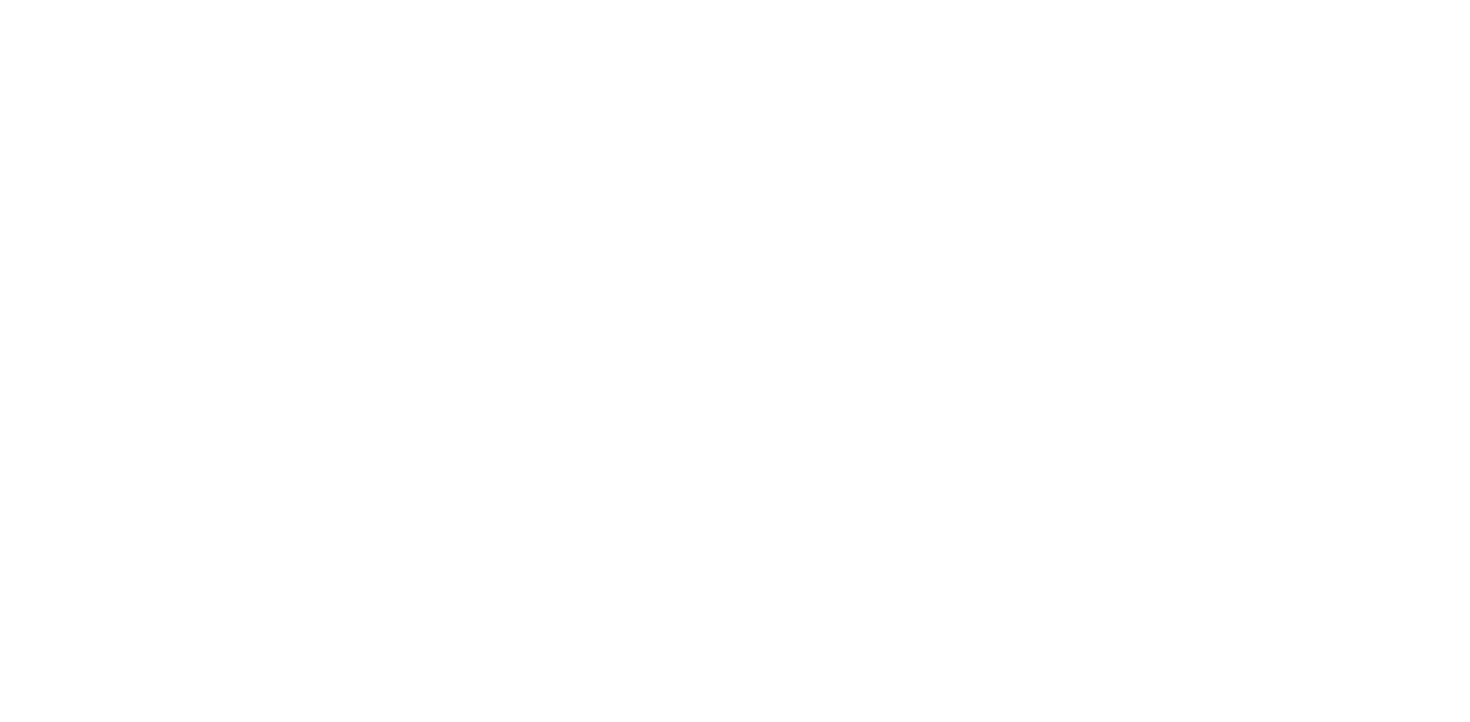 scroll, scrollTop: 0, scrollLeft: 0, axis: both 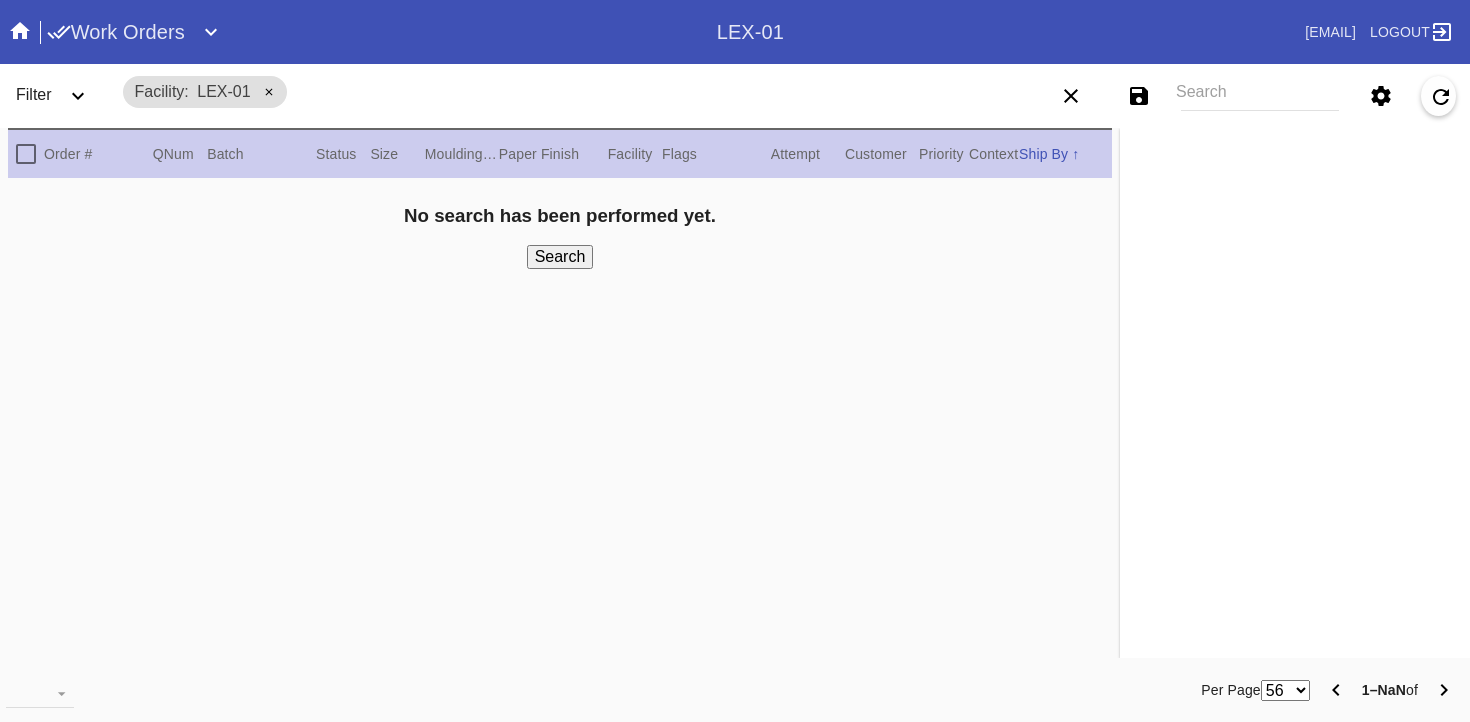 click on "Search" at bounding box center [1260, 96] 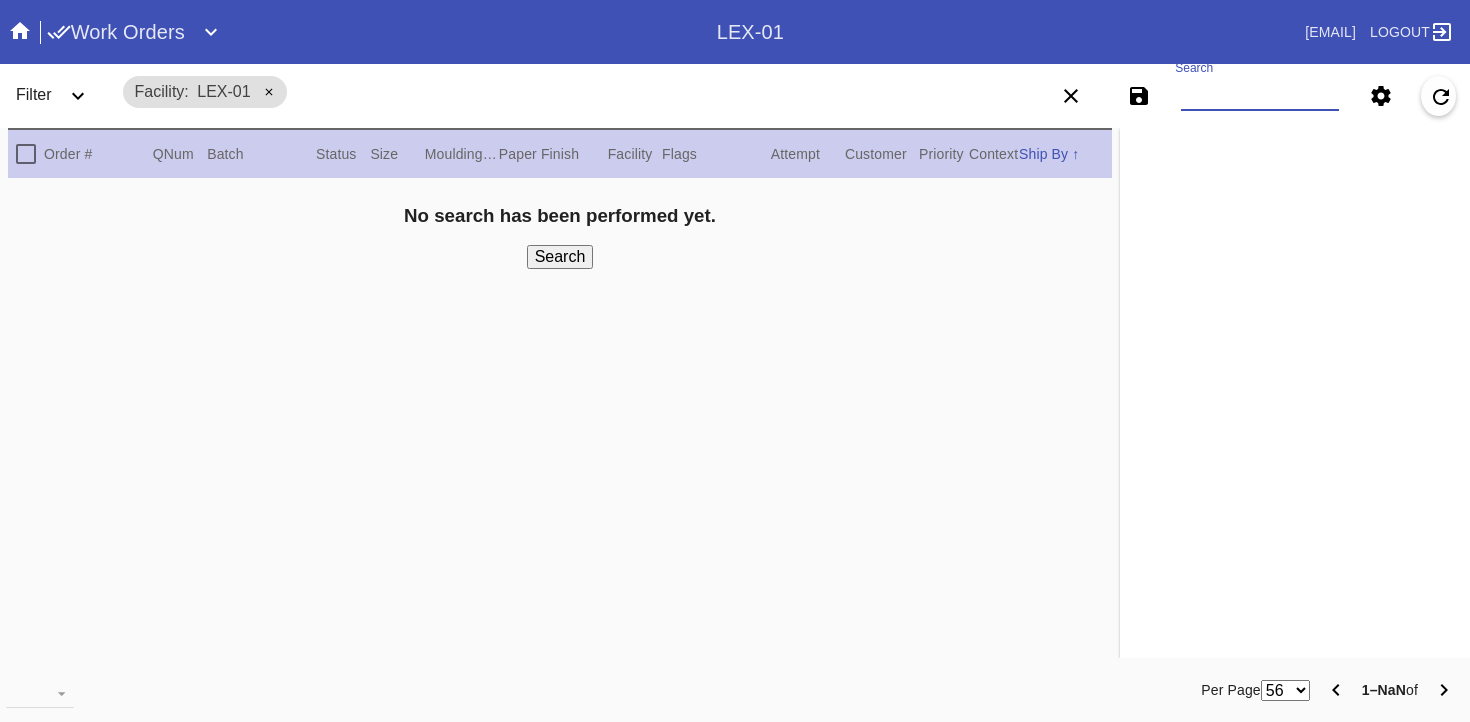 paste on "W531844475783071" 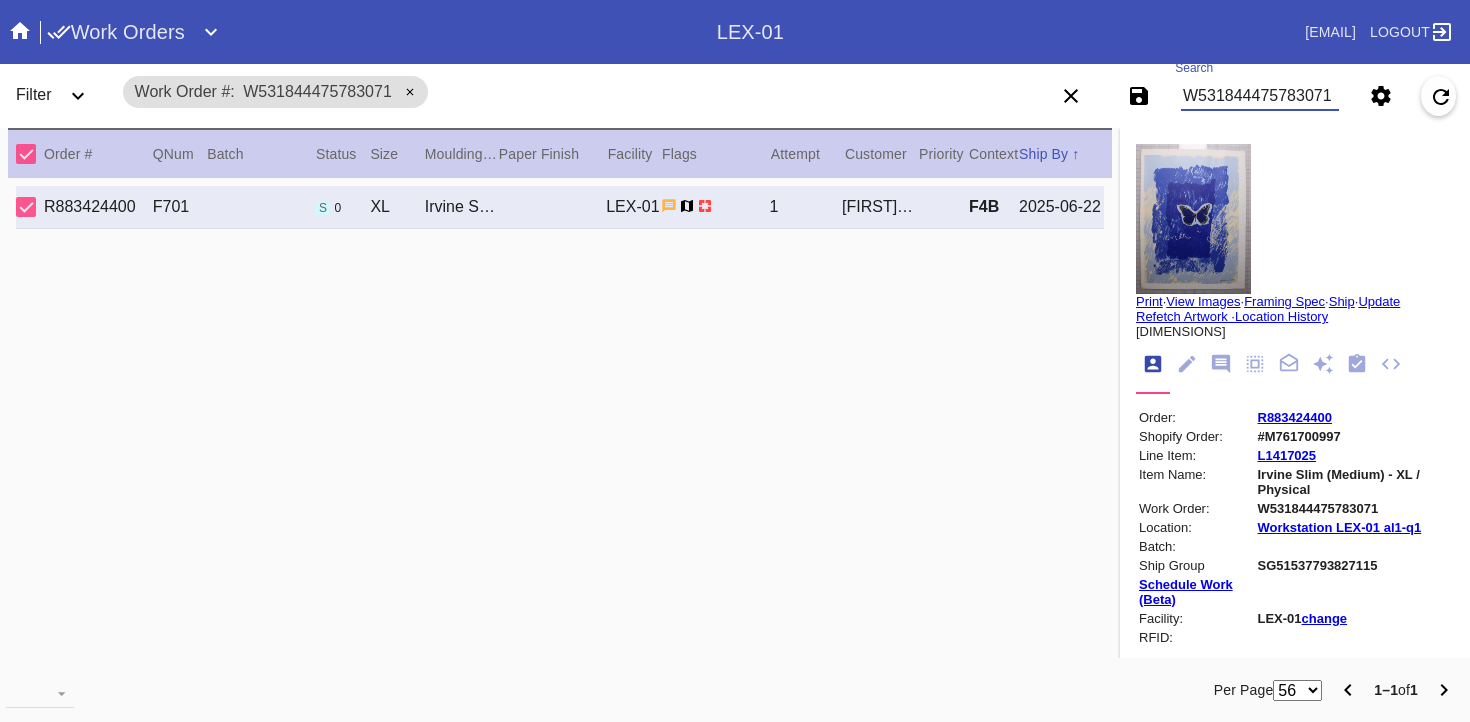 click on "R883424400" at bounding box center [1295, 417] 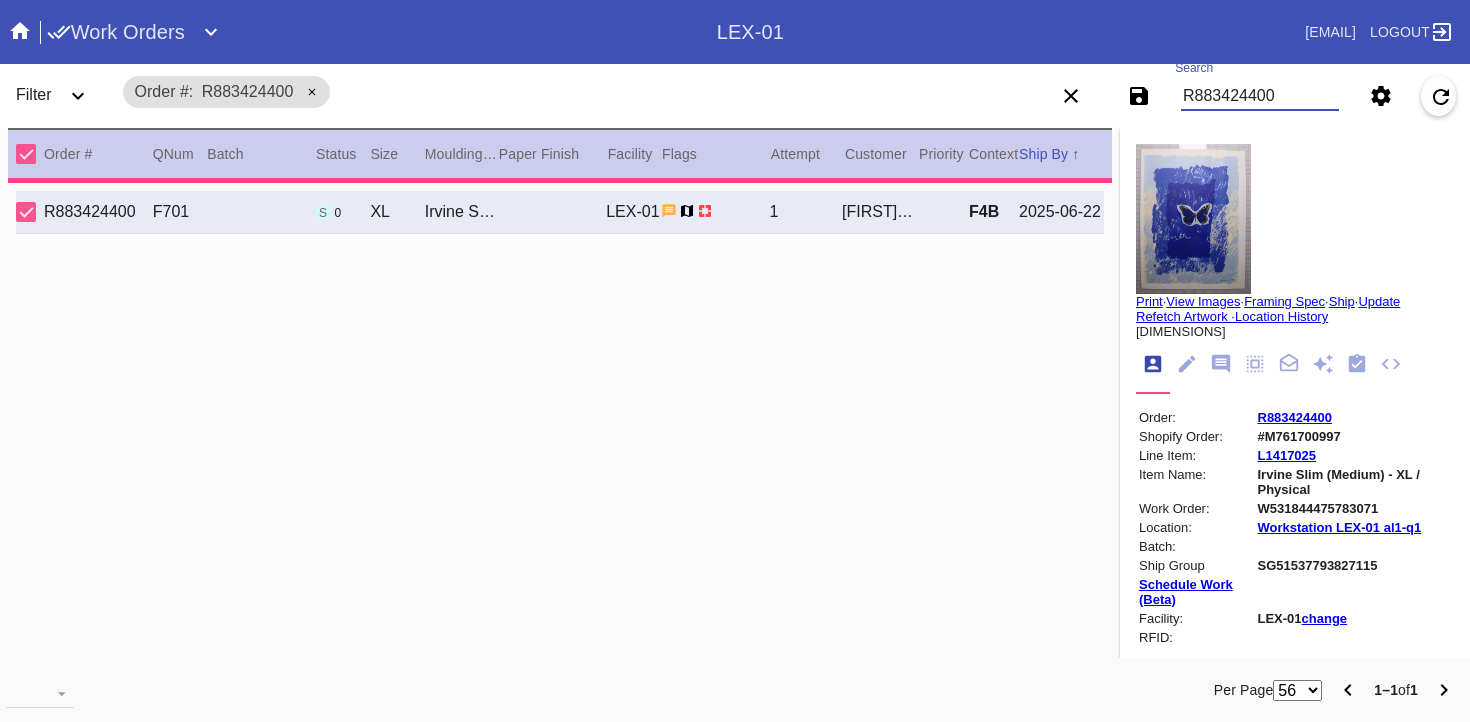 click on "1" at bounding box center [805, 212] 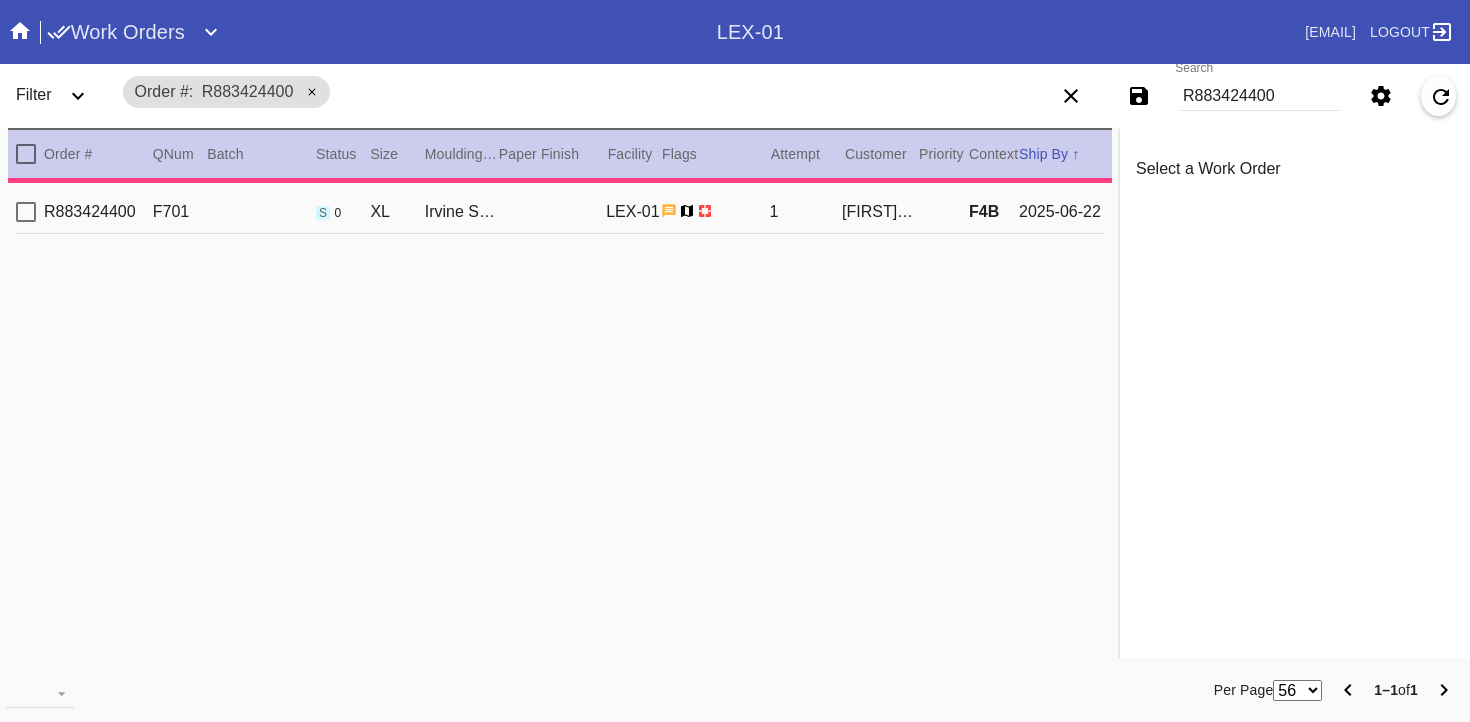 click on "1" at bounding box center [805, 212] 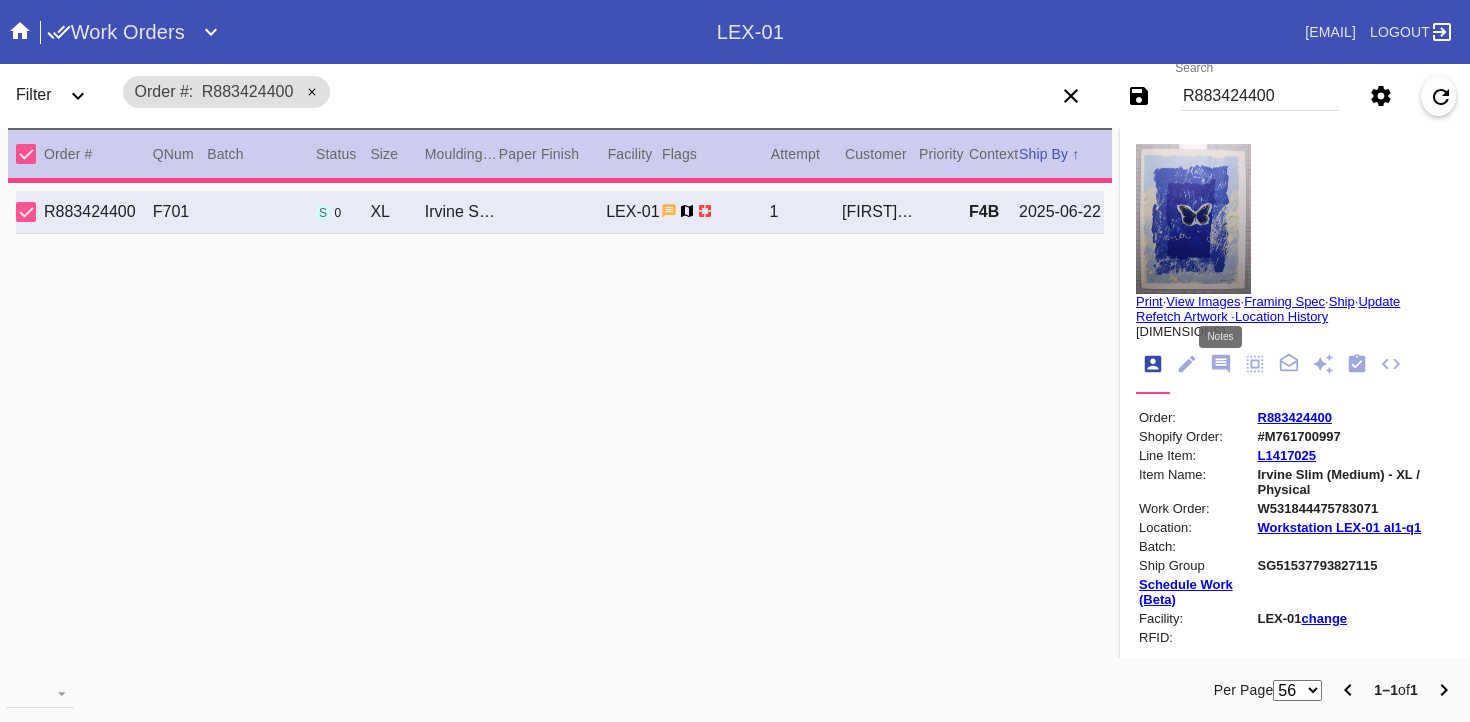 click at bounding box center [1221, 364] 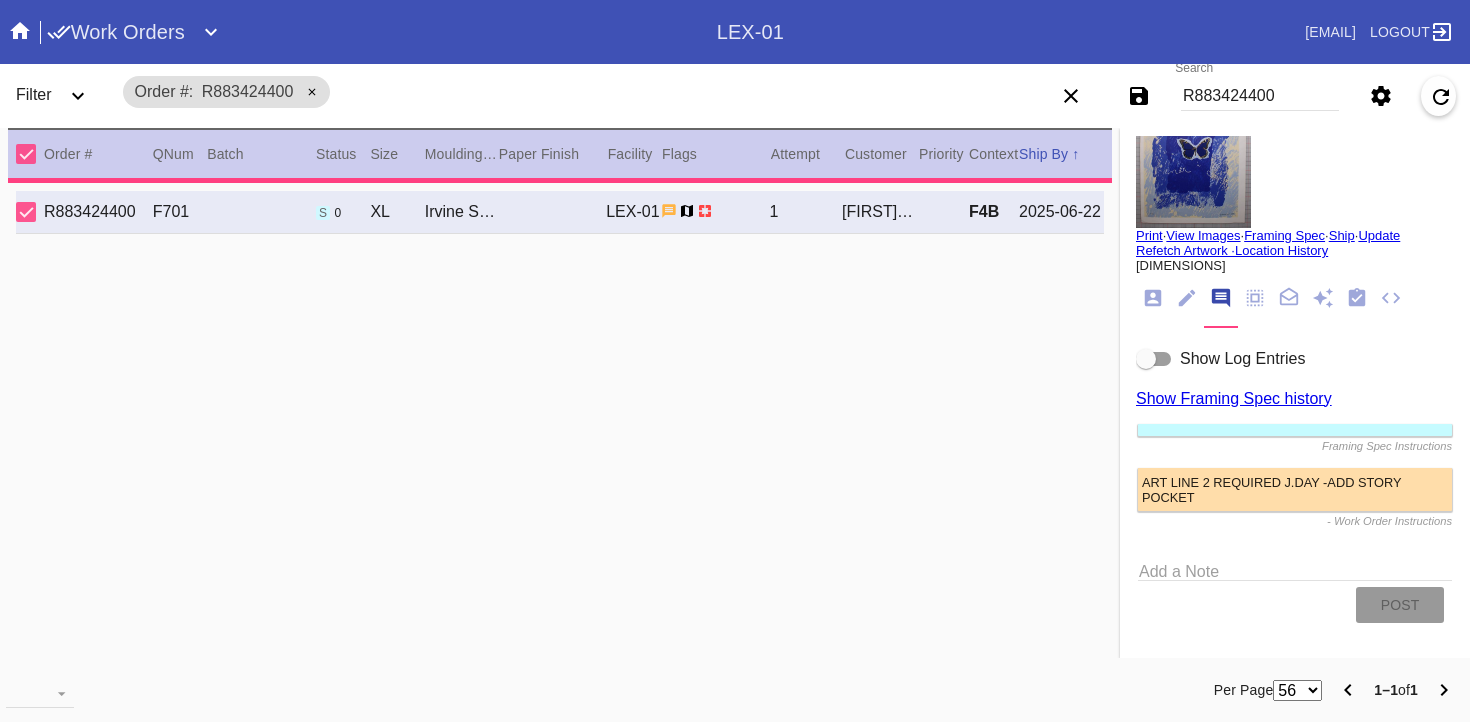 scroll, scrollTop: 68, scrollLeft: 0, axis: vertical 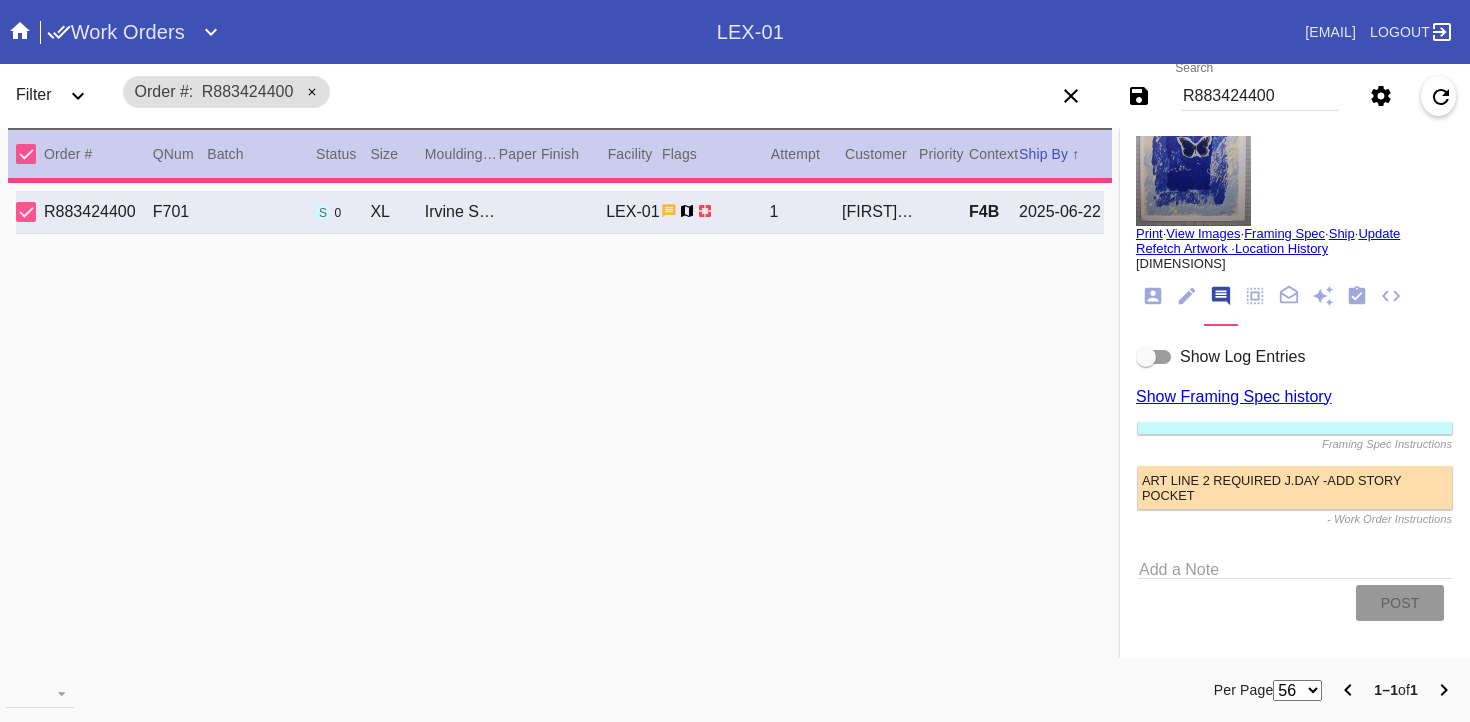 click at bounding box center [1146, 357] 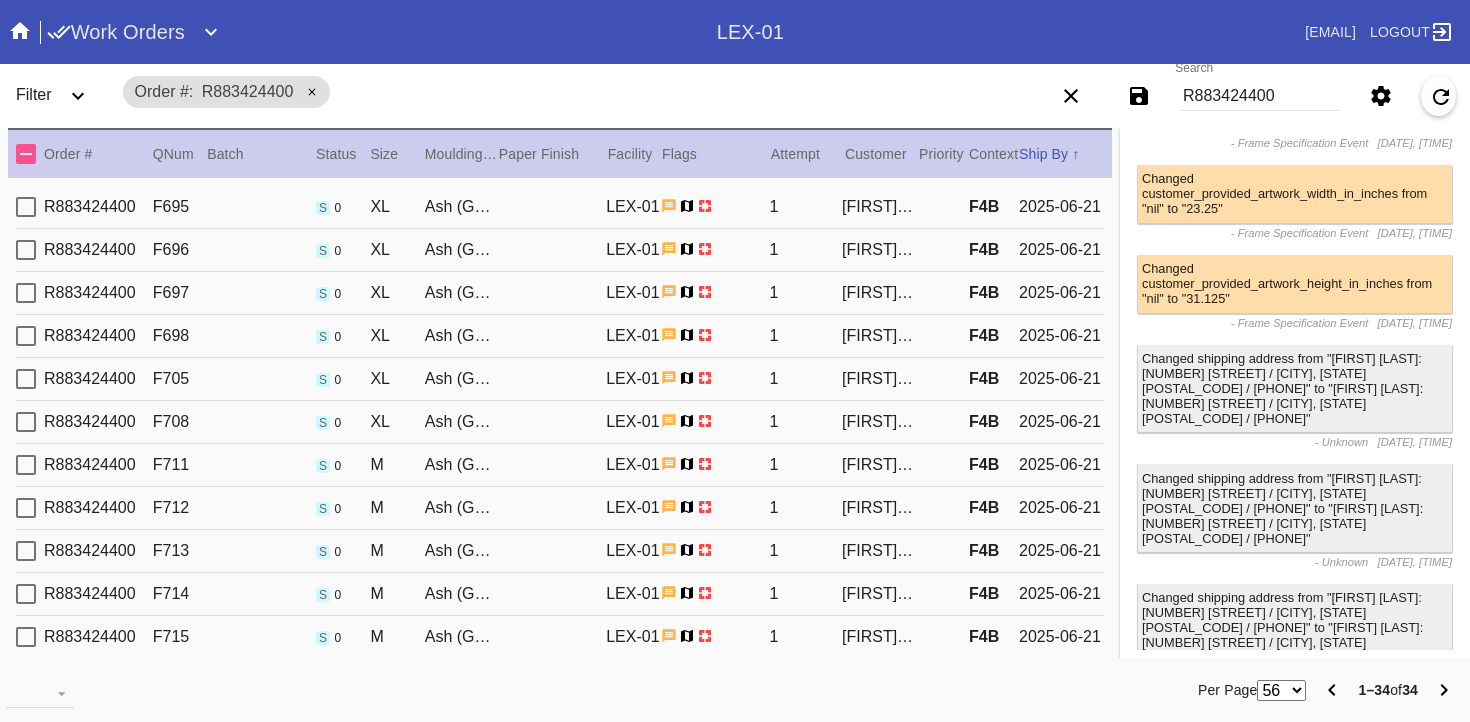 scroll, scrollTop: 0, scrollLeft: 0, axis: both 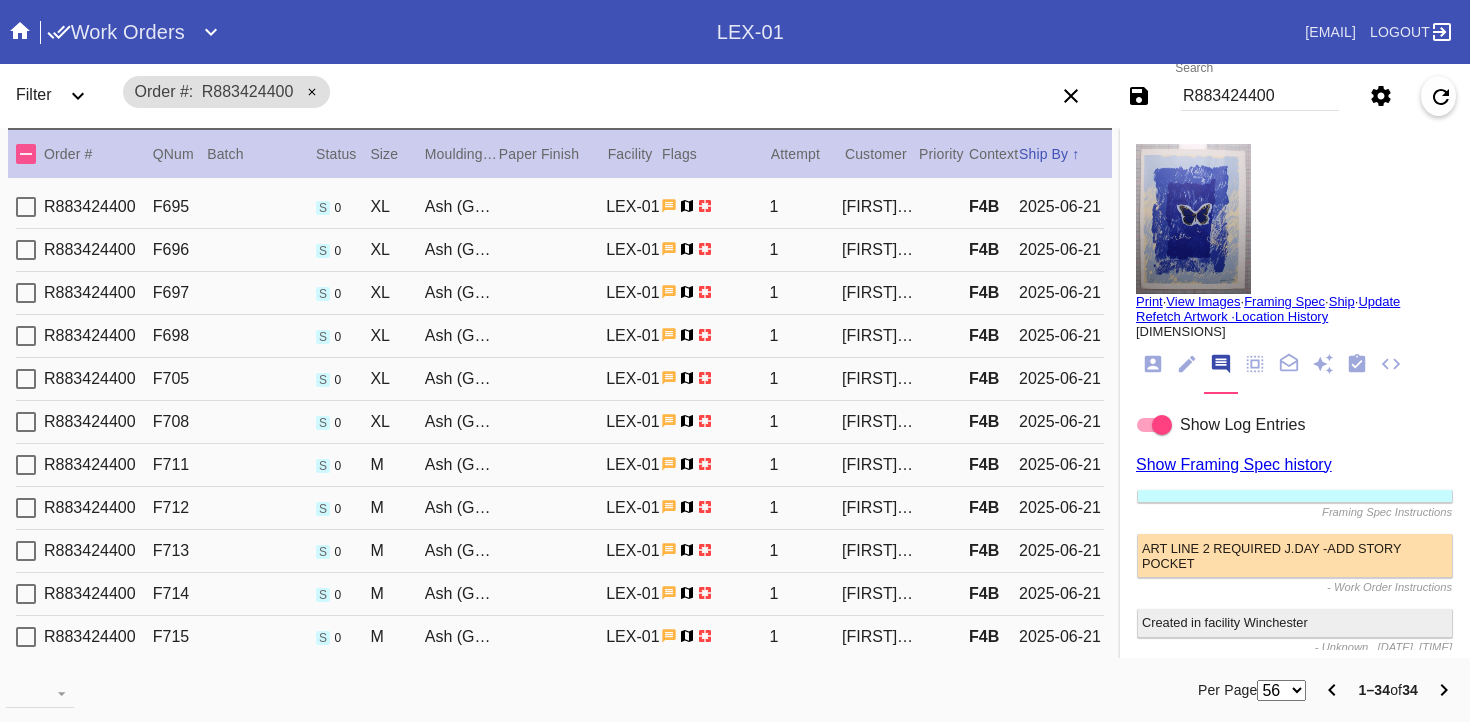 click at bounding box center [1193, 219] 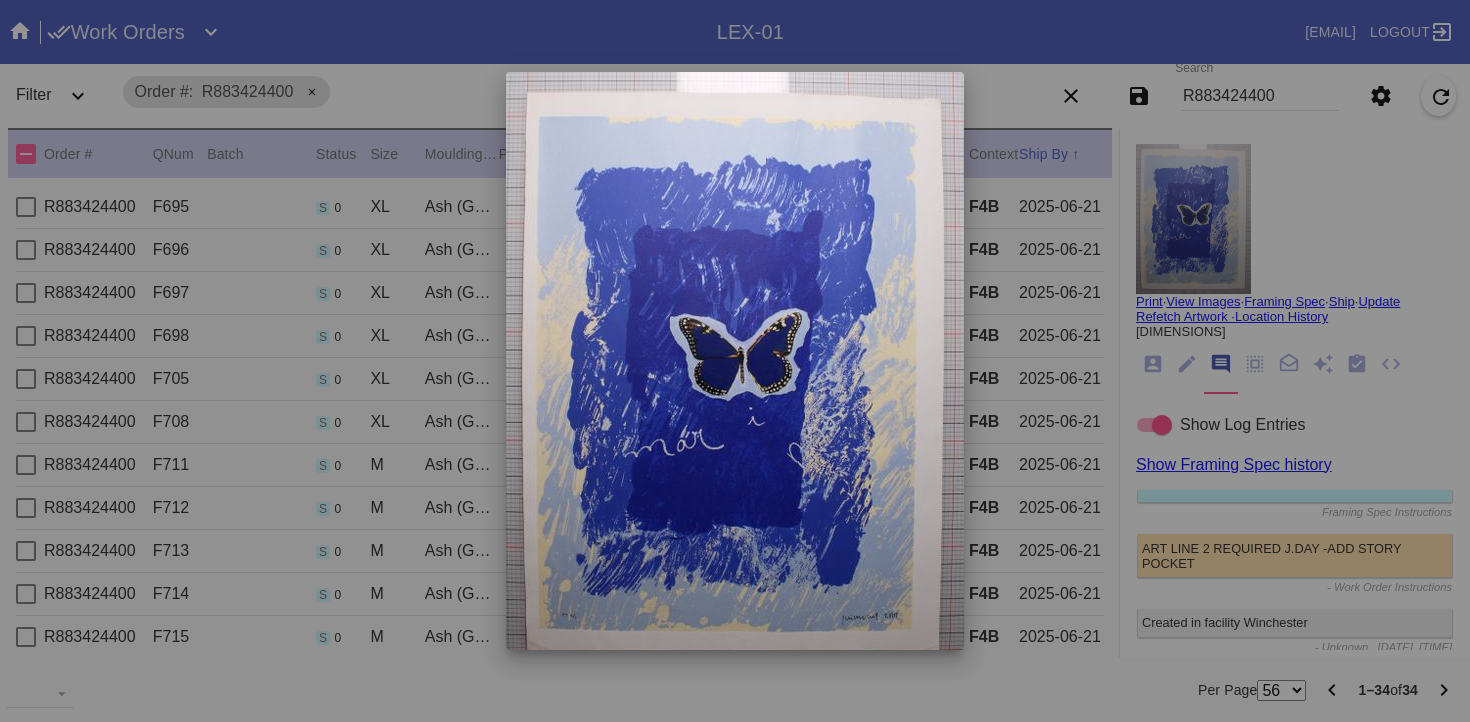click at bounding box center (735, 361) 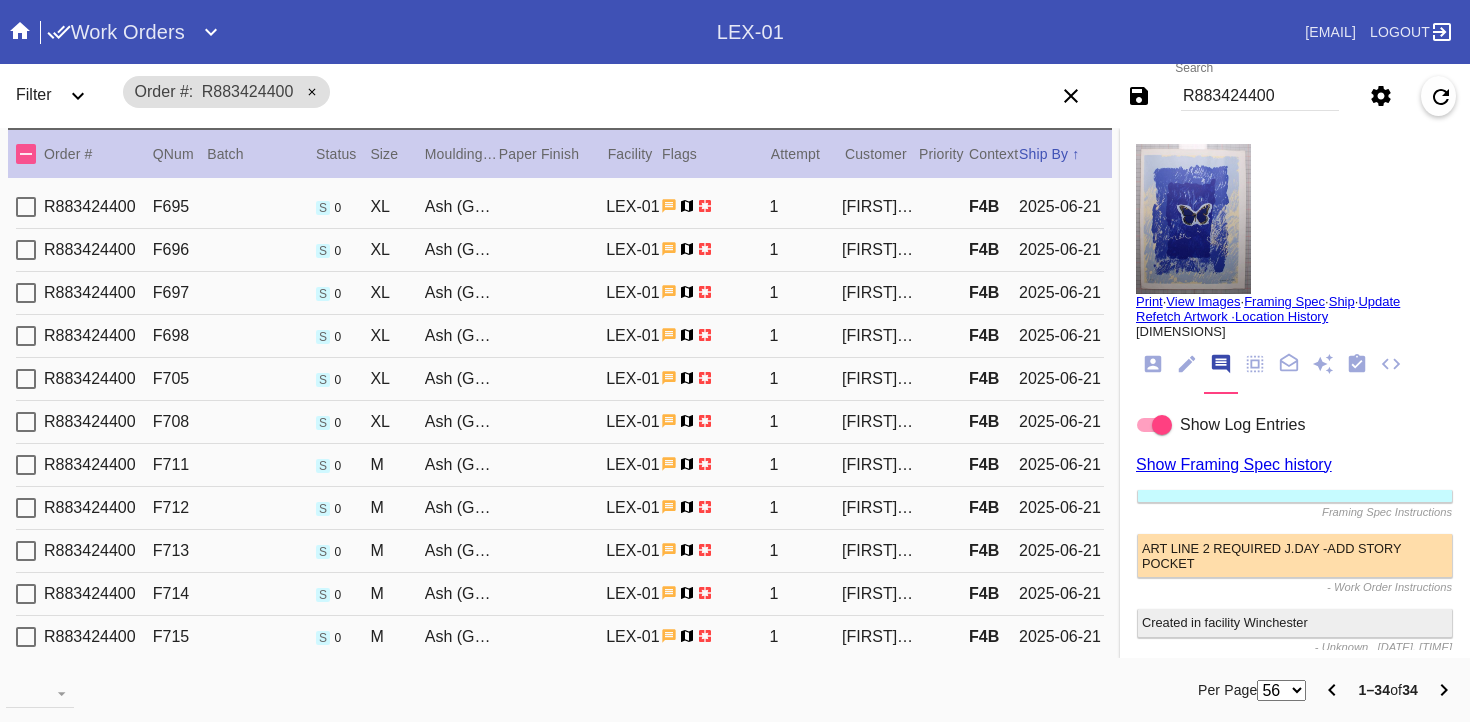 click at bounding box center [1153, 364] 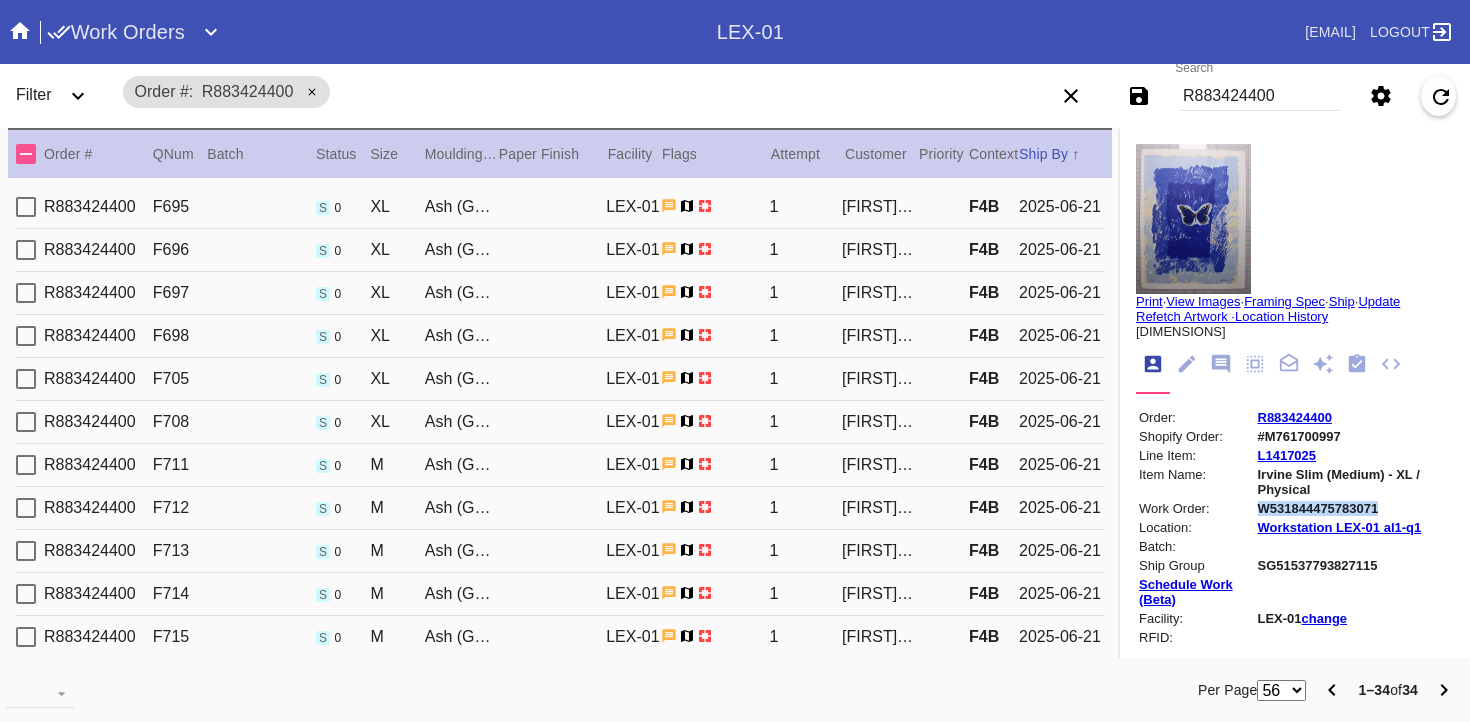 drag, startPoint x: 1397, startPoint y: 513, endPoint x: 1225, endPoint y: 512, distance: 172.00291 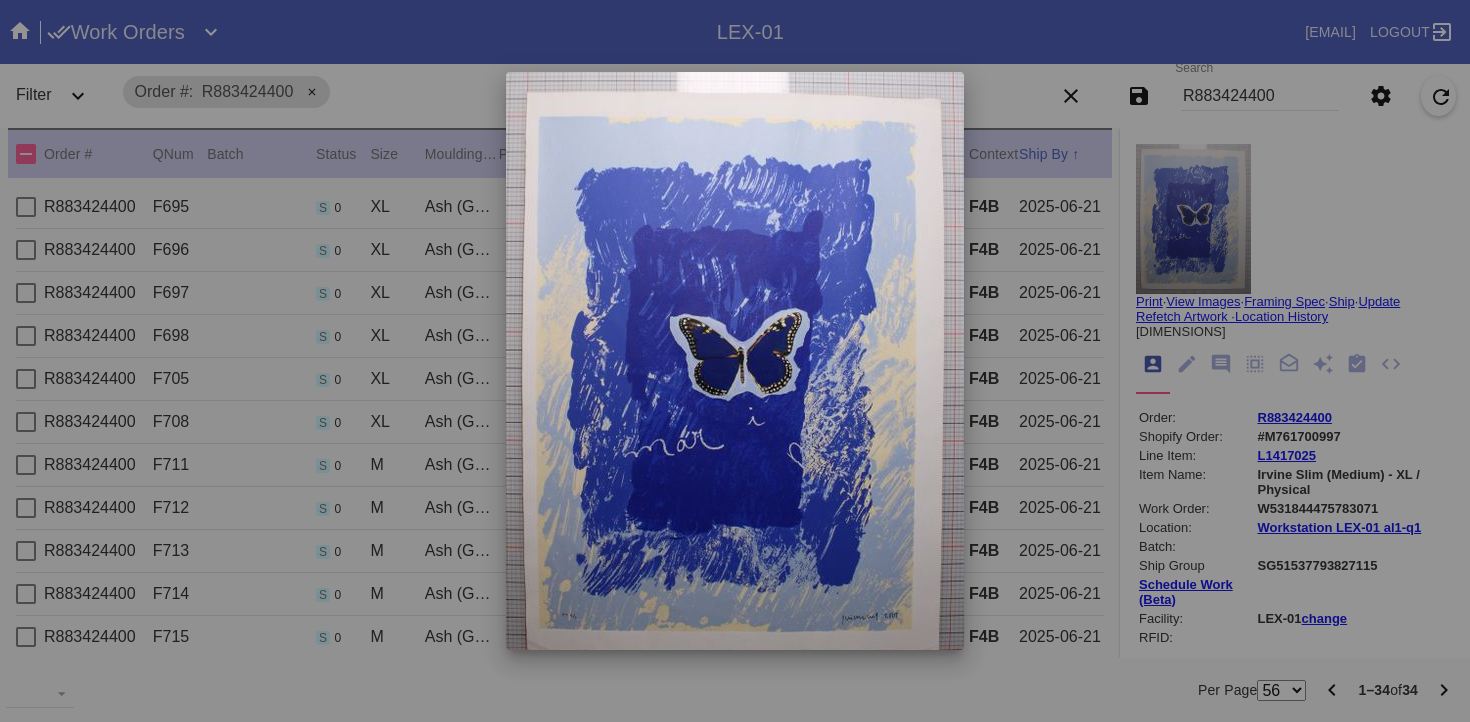 click at bounding box center [735, 361] 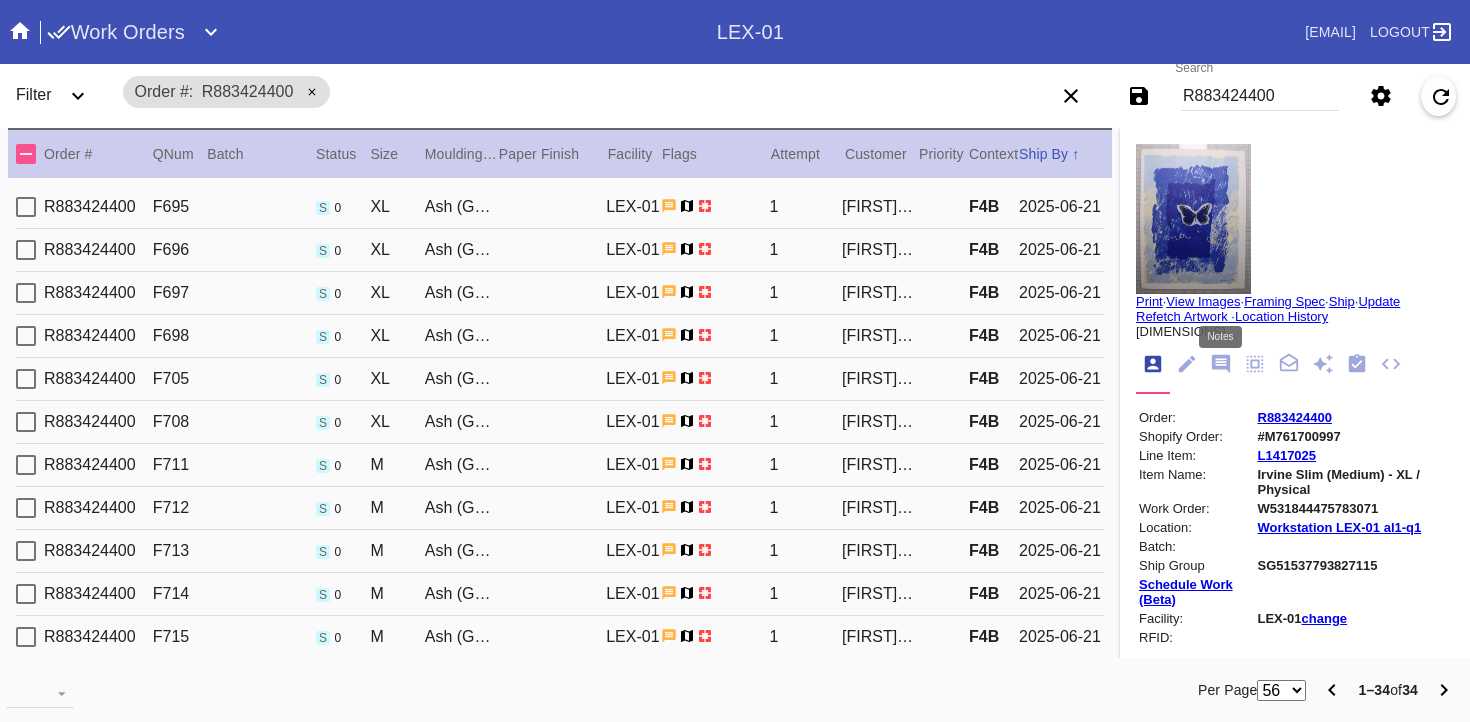 click at bounding box center [1221, 364] 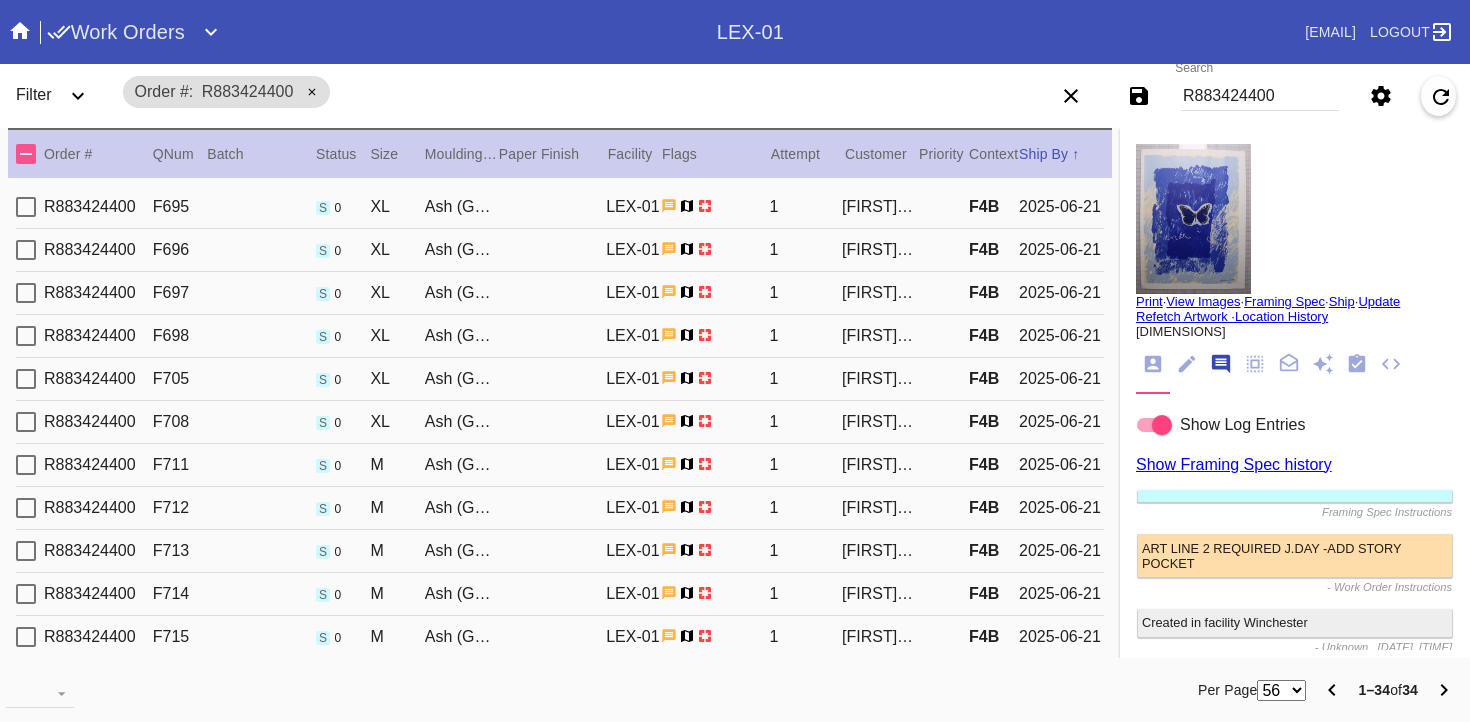 scroll, scrollTop: 123, scrollLeft: 0, axis: vertical 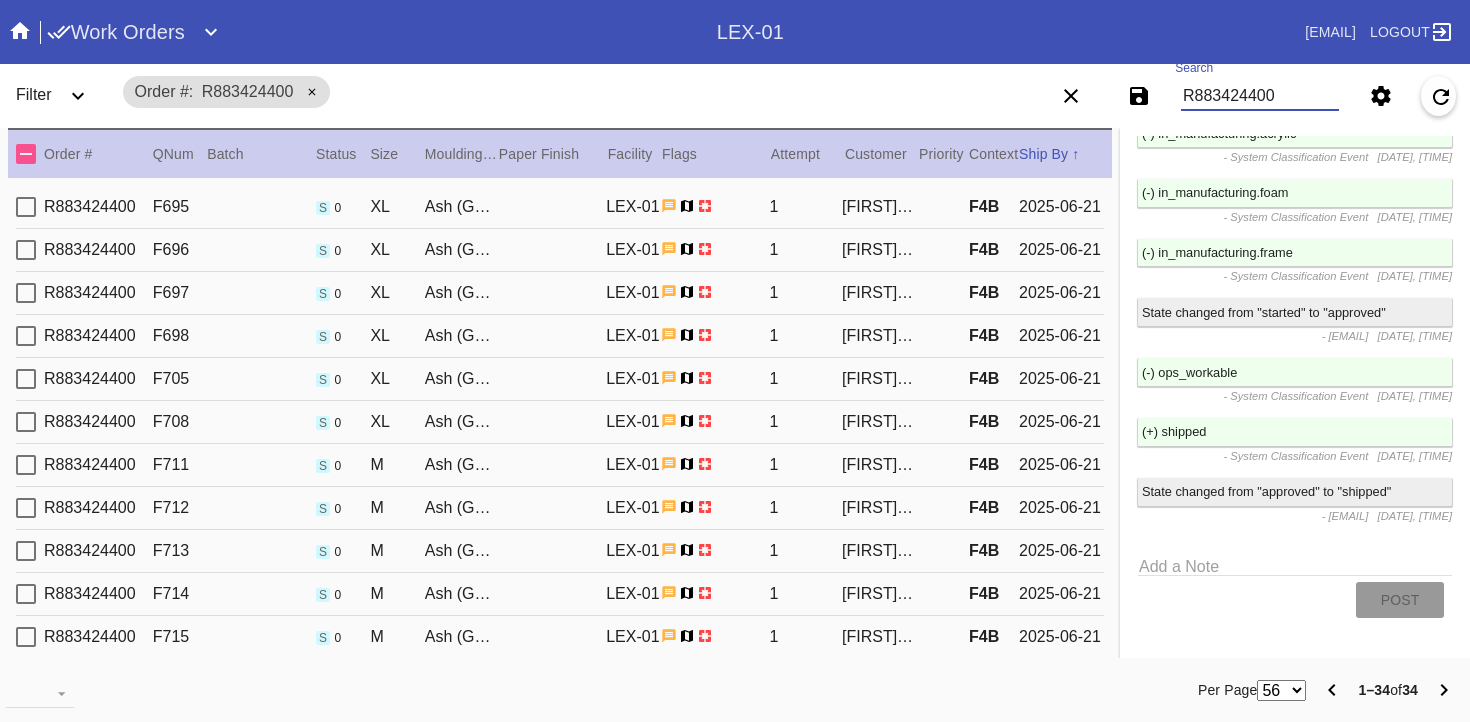 click on "R883424400" at bounding box center (1260, 96) 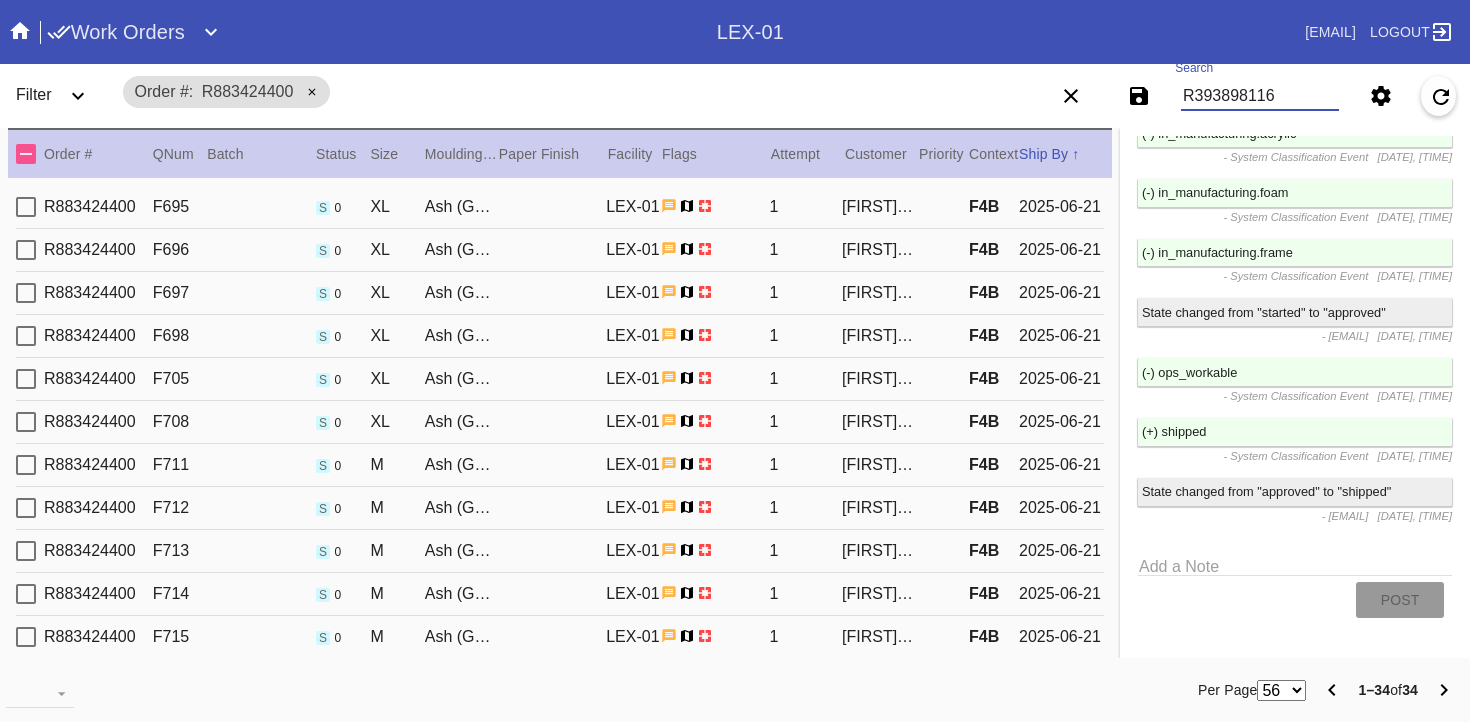 type on "R393898116" 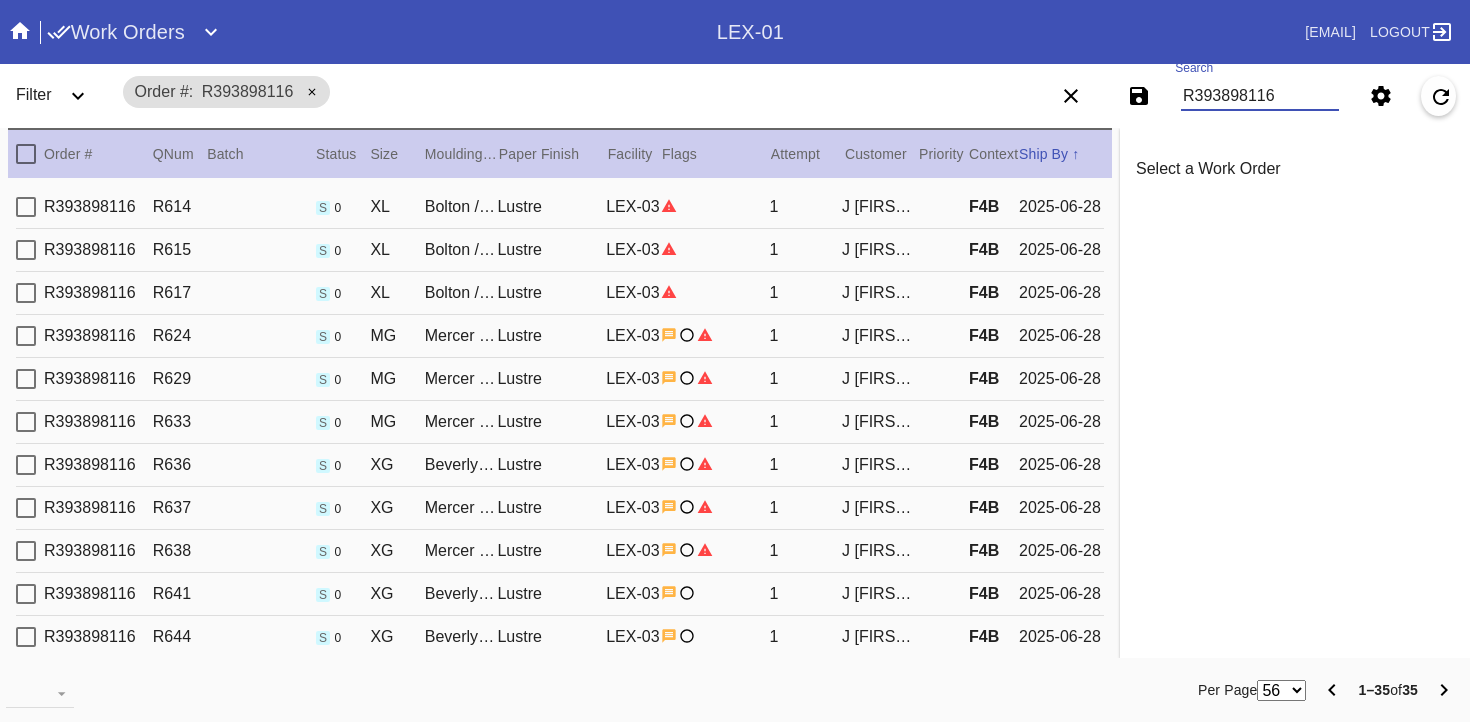 scroll, scrollTop: 0, scrollLeft: 0, axis: both 